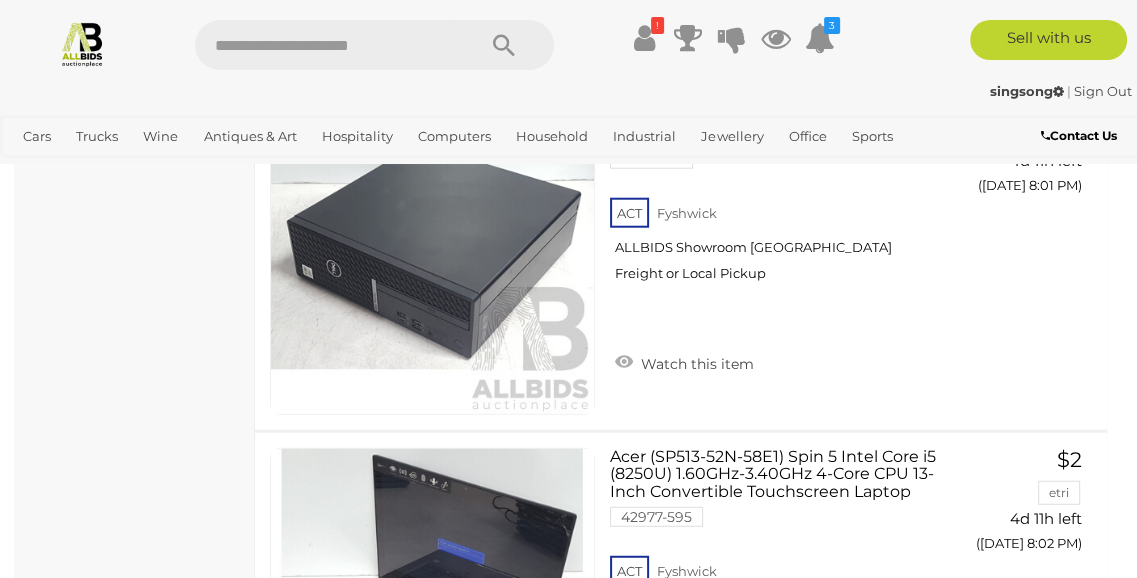 scroll, scrollTop: 15168, scrollLeft: 0, axis: vertical 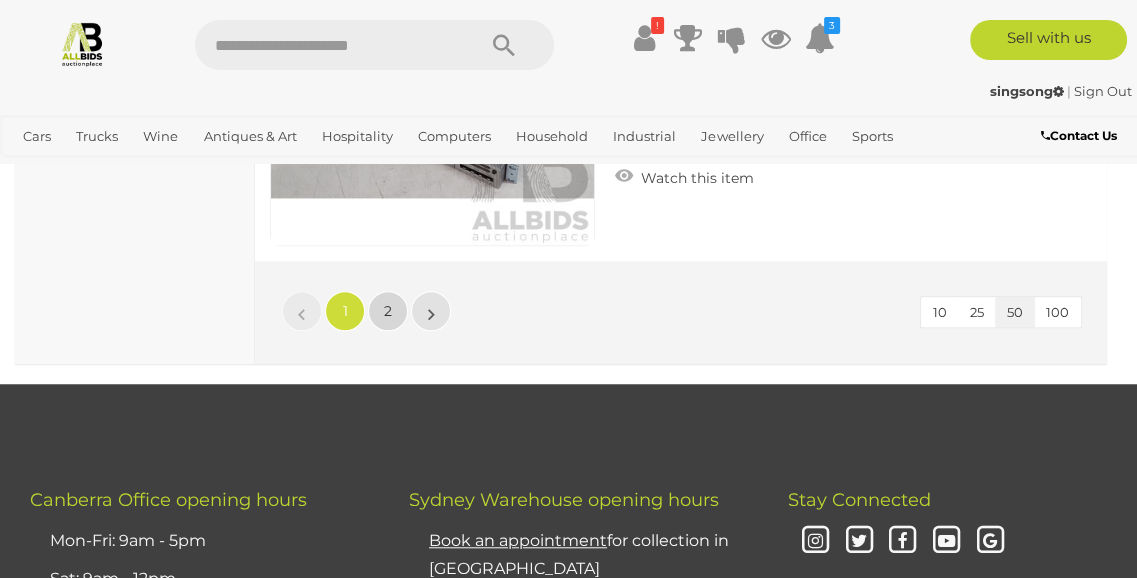click on "2" at bounding box center (388, 311) 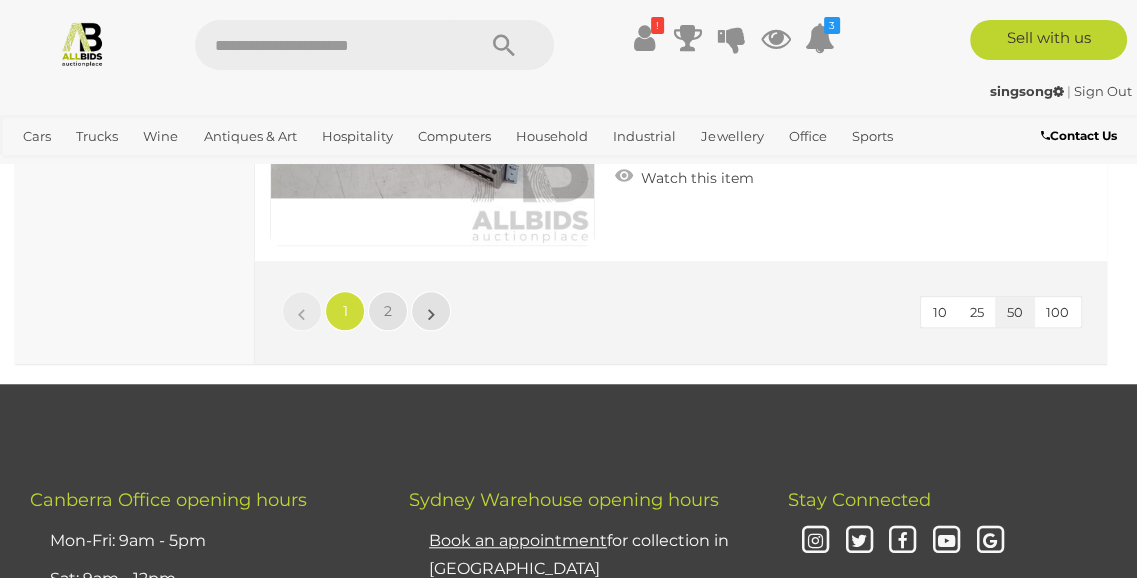 scroll, scrollTop: 361, scrollLeft: 0, axis: vertical 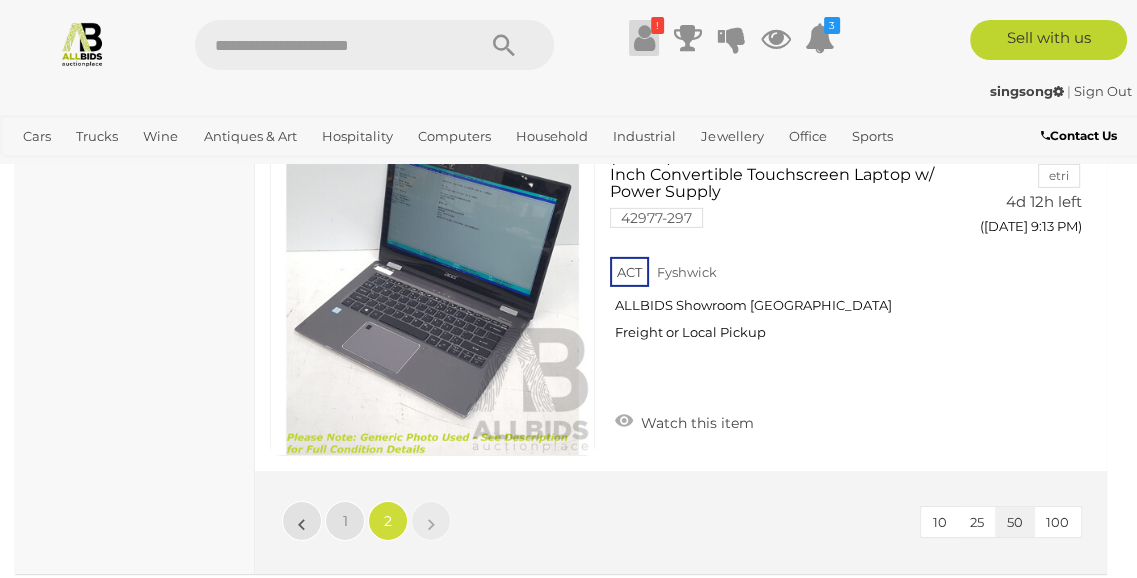 click at bounding box center [644, 38] 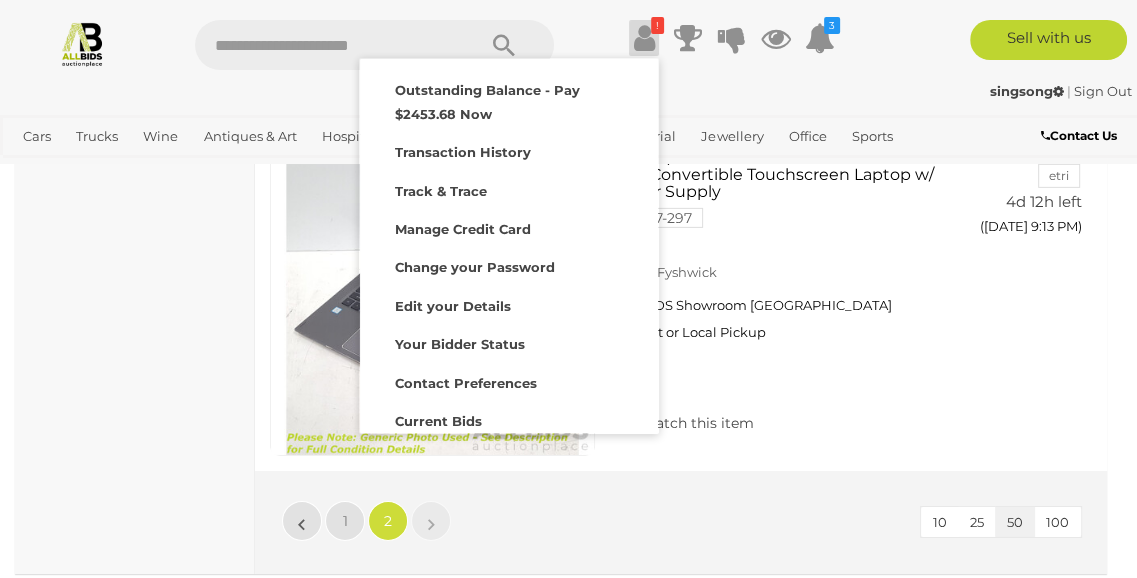click on "Computer Auctions
Alert this sale
Location" at bounding box center [135, -4834] 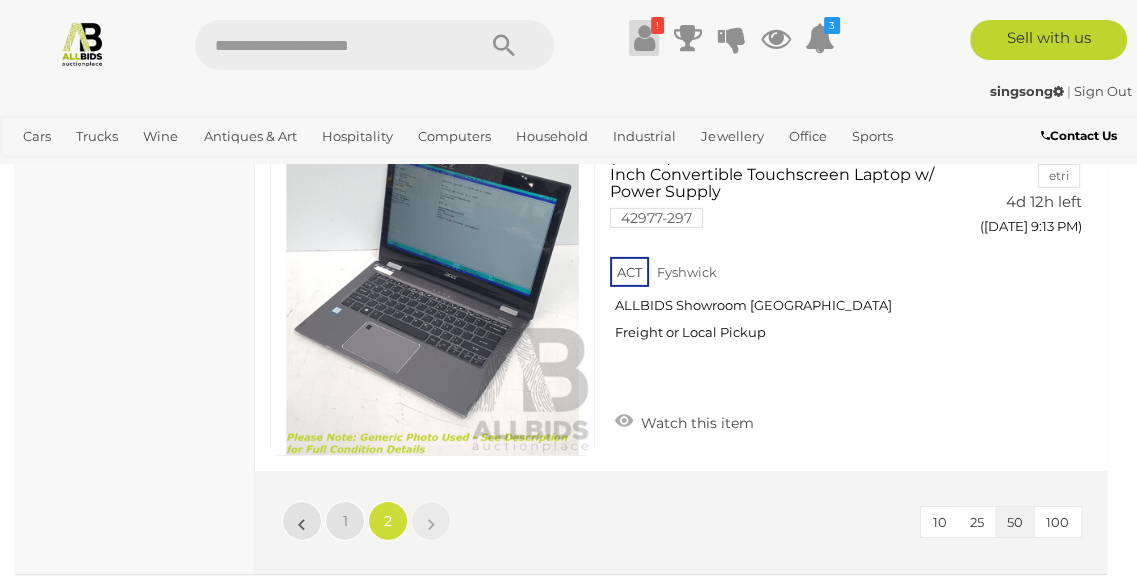 click at bounding box center [644, 38] 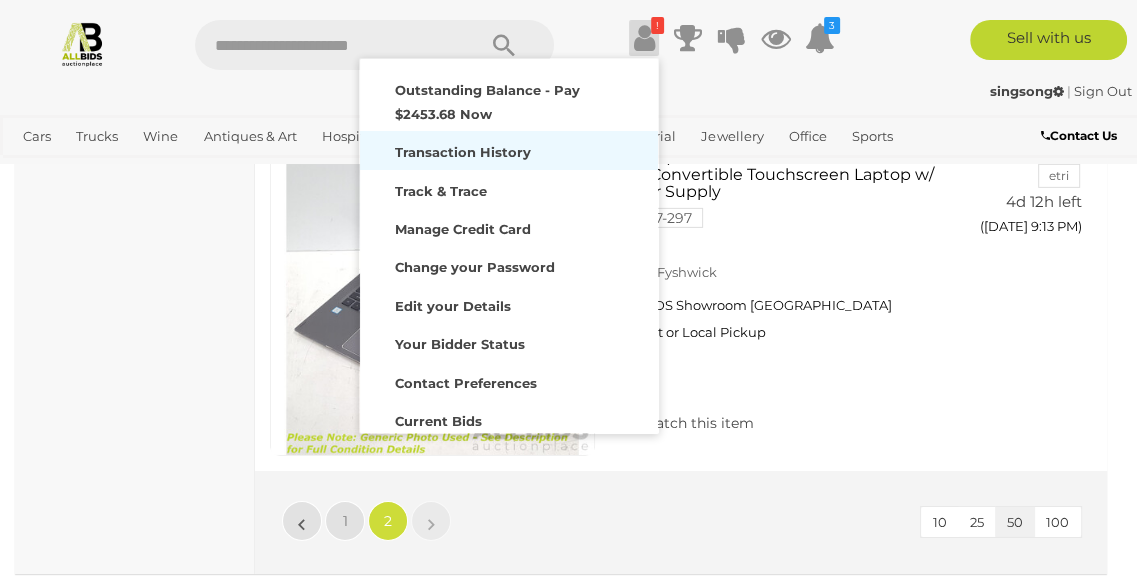 click on "Transaction History" at bounding box center (509, 150) 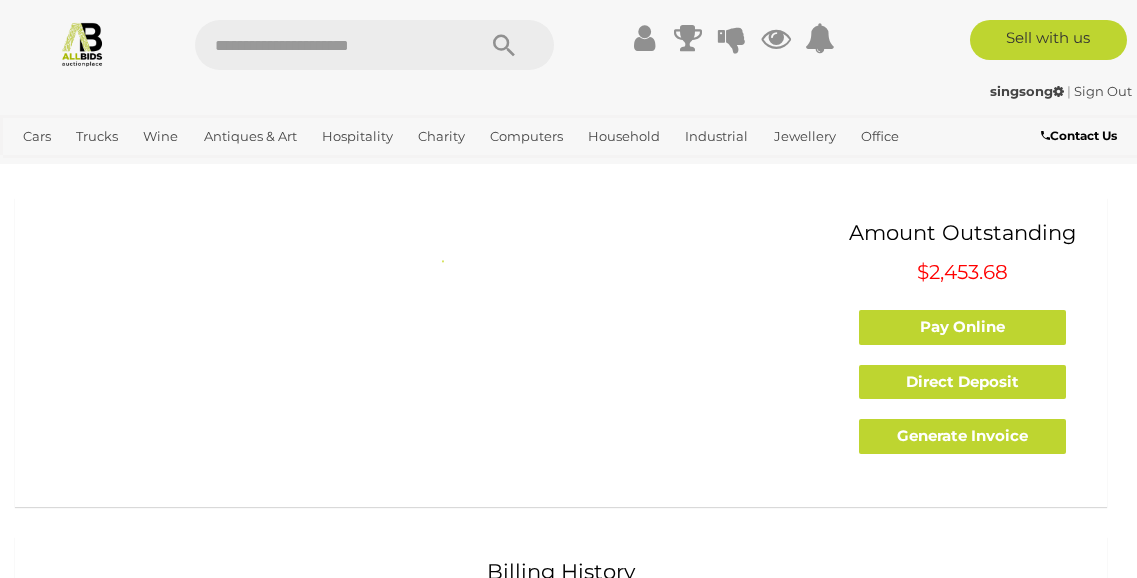 scroll, scrollTop: 0, scrollLeft: 0, axis: both 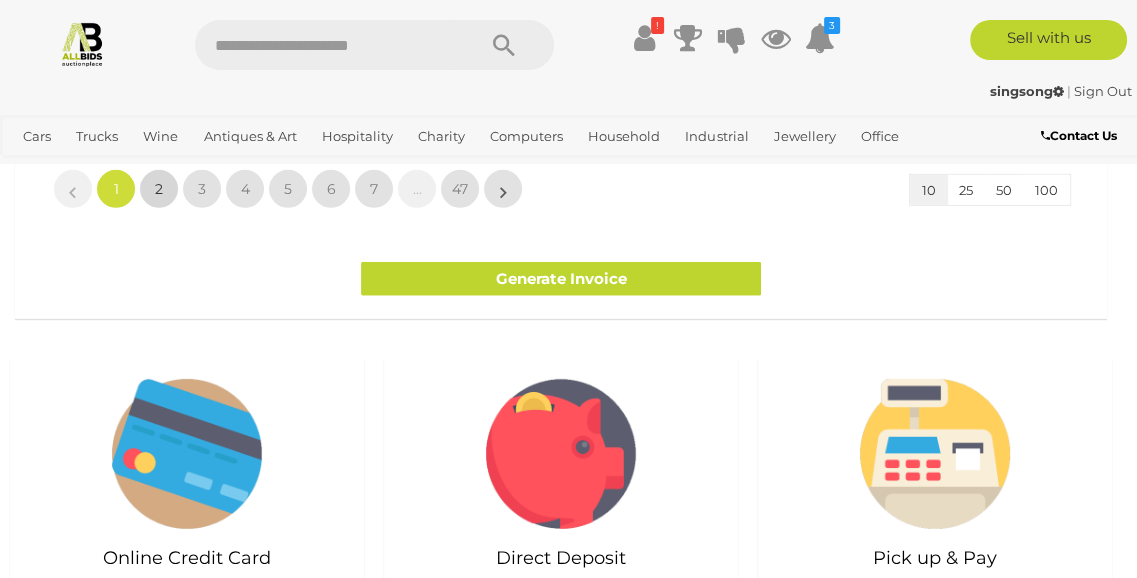 click on "2" at bounding box center [159, 189] 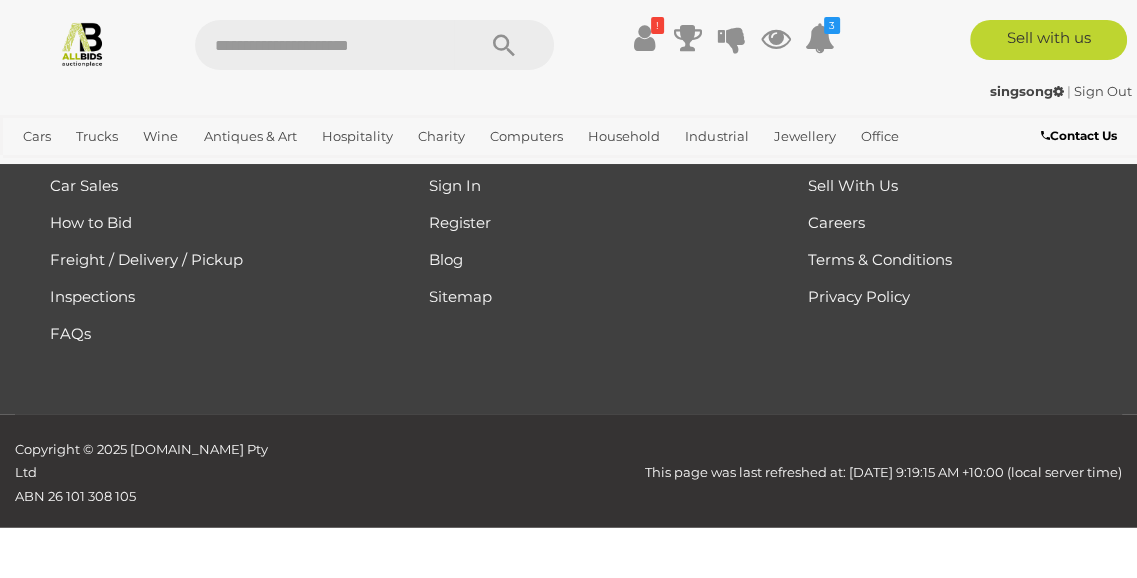 scroll, scrollTop: 2614, scrollLeft: 0, axis: vertical 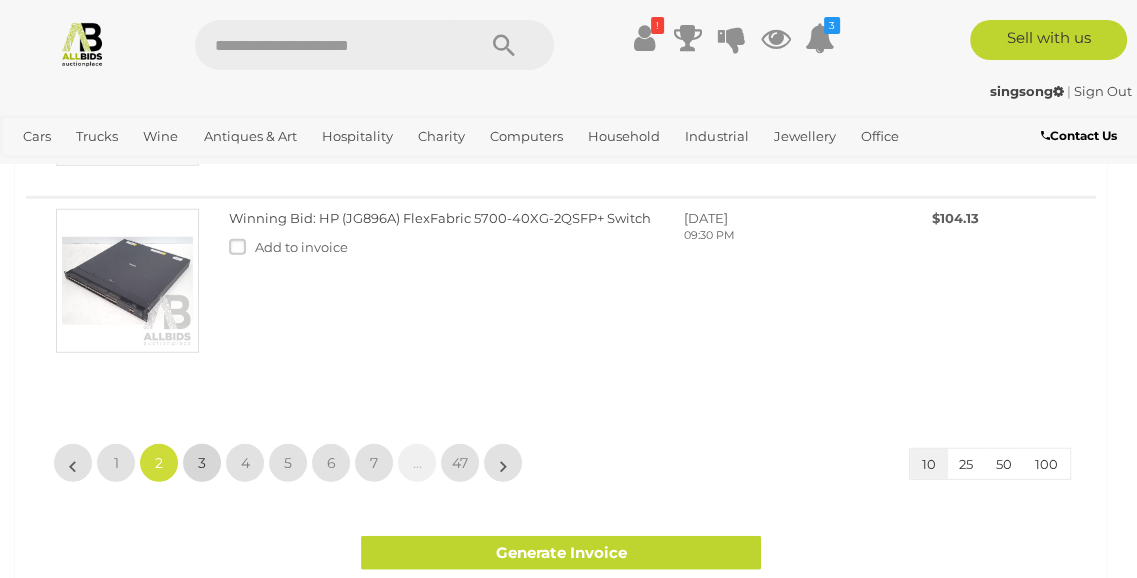 click on "3" at bounding box center (202, 463) 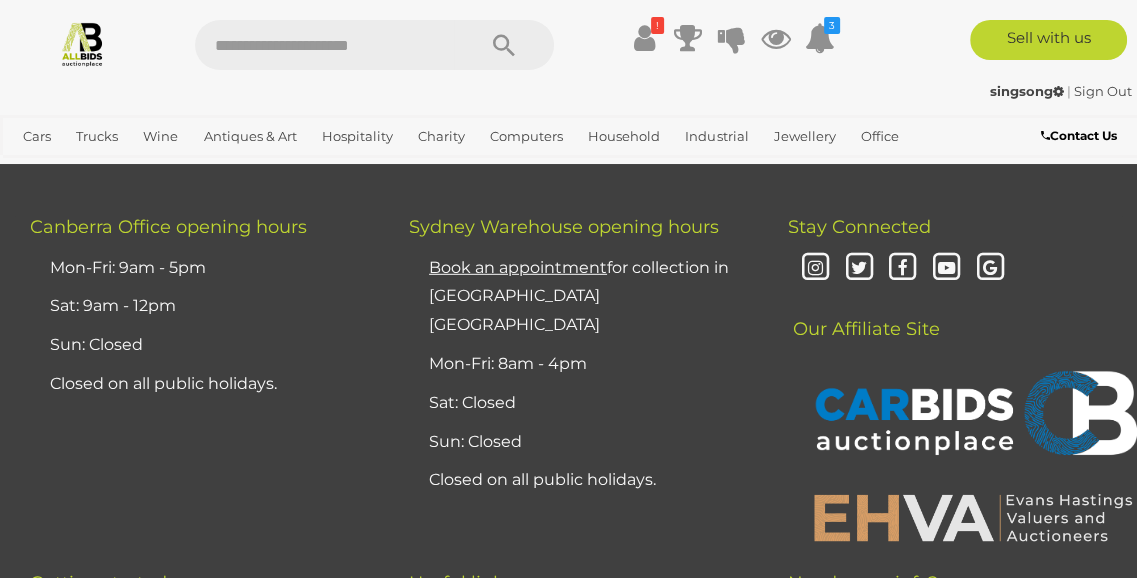 scroll, scrollTop: 4380, scrollLeft: 0, axis: vertical 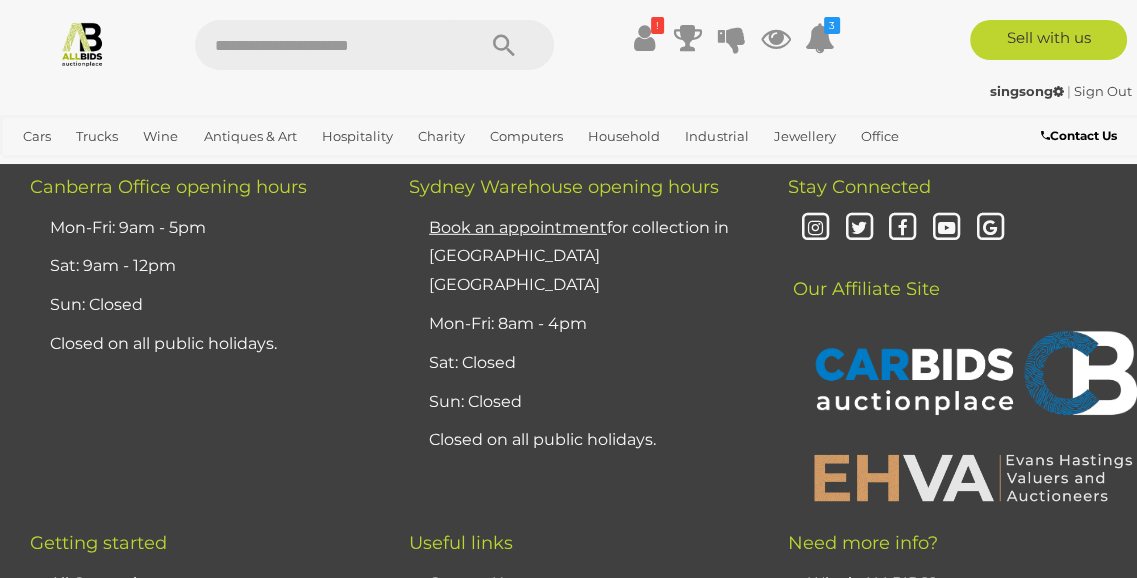click on "4" at bounding box center (245, -518) 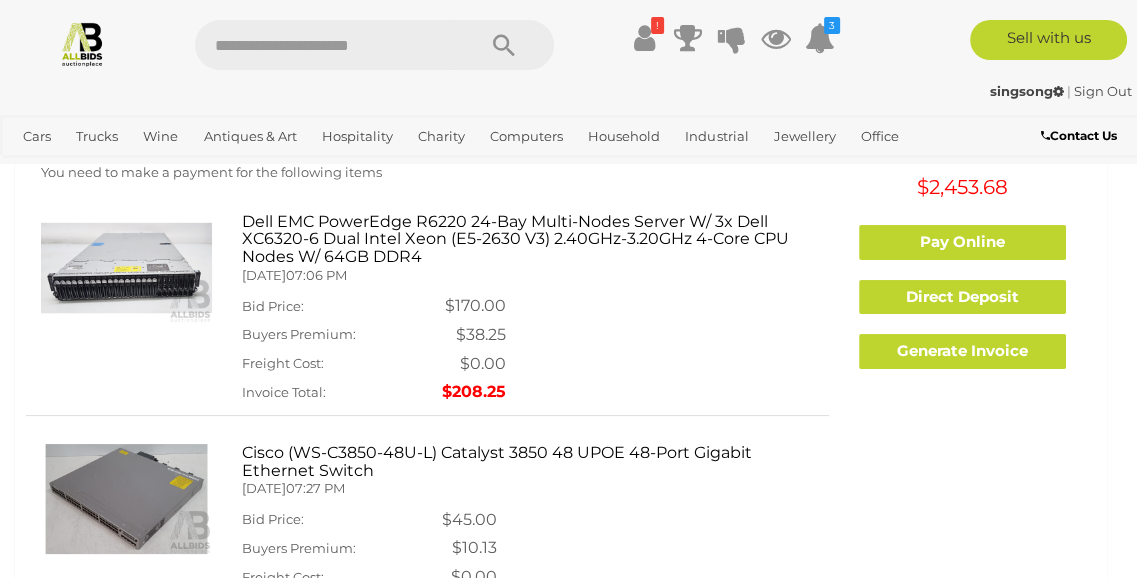 scroll, scrollTop: 0, scrollLeft: 0, axis: both 